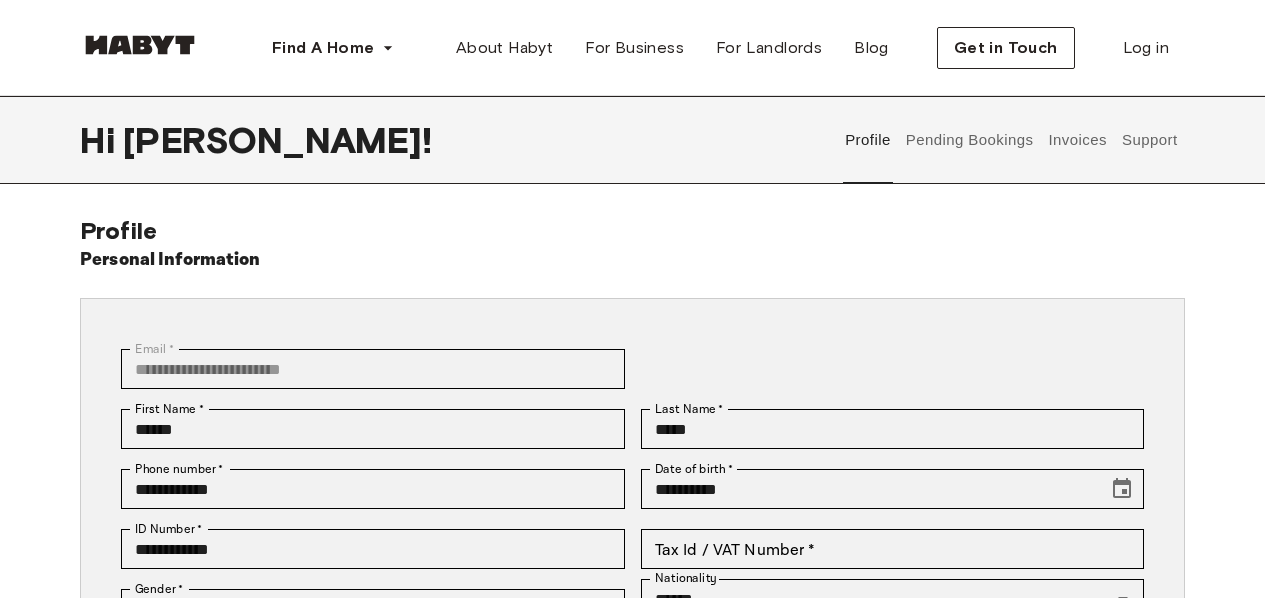 scroll, scrollTop: 0, scrollLeft: 0, axis: both 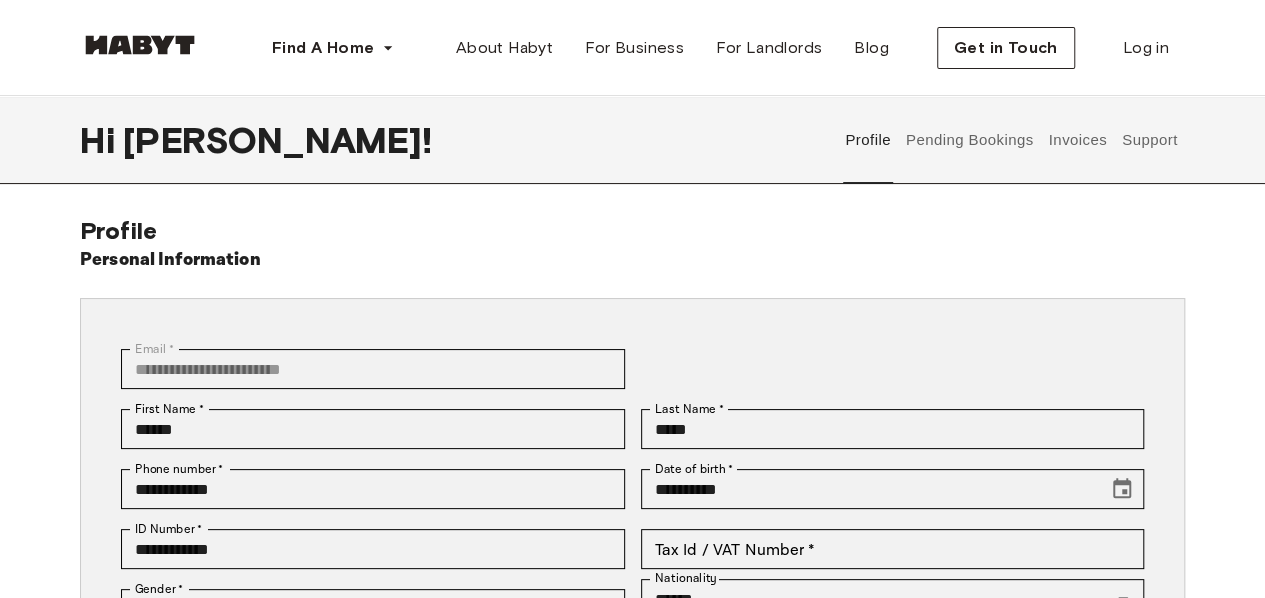 click on "Support" at bounding box center (1149, 140) 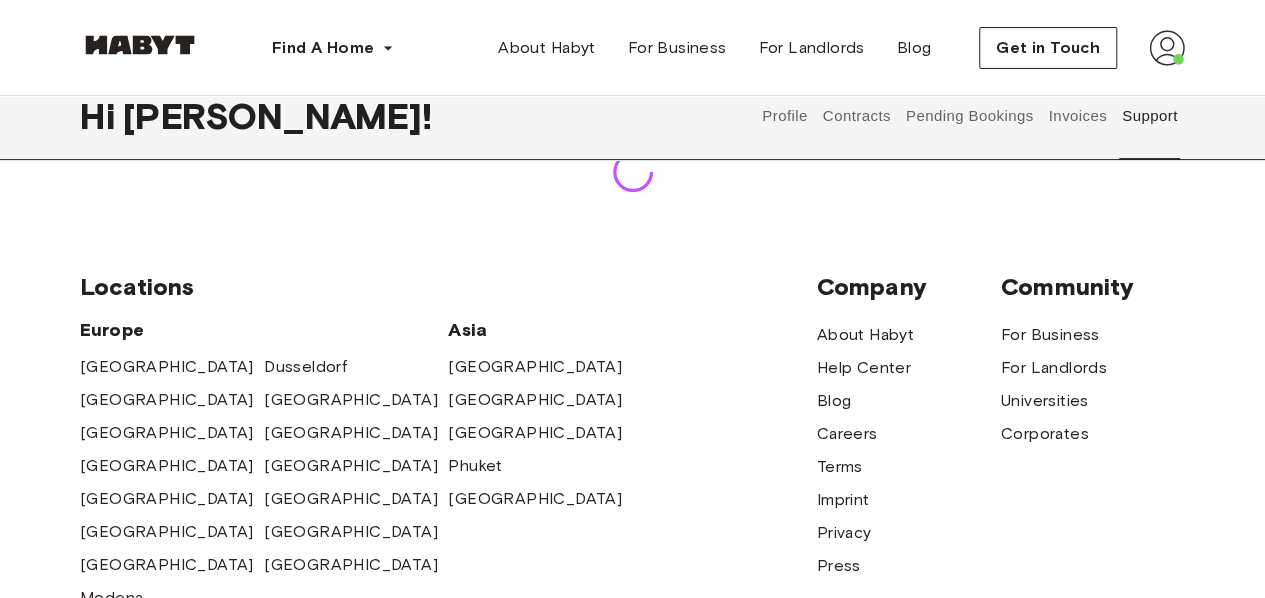 scroll, scrollTop: 200, scrollLeft: 0, axis: vertical 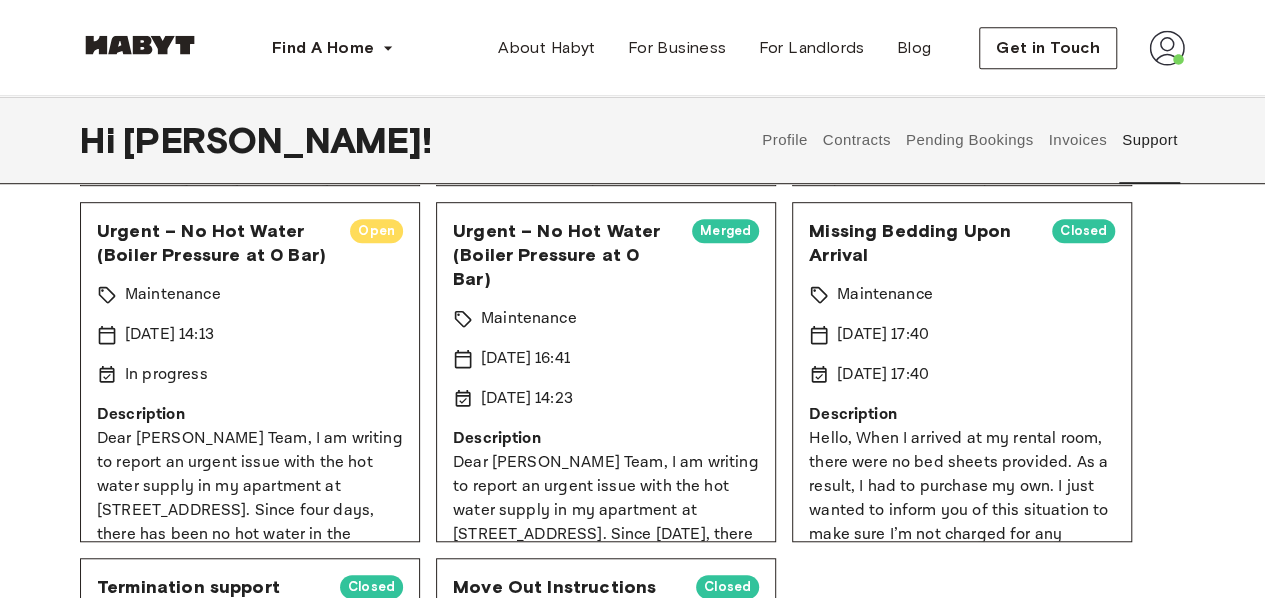 drag, startPoint x: 125, startPoint y: 331, endPoint x: 283, endPoint y: 331, distance: 158 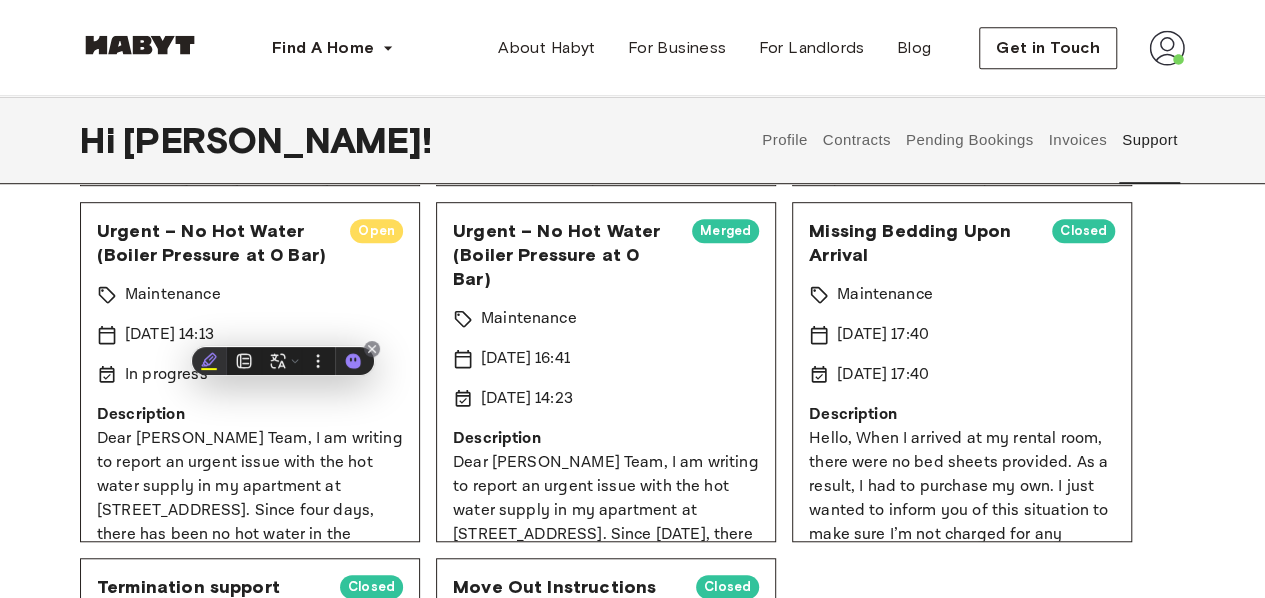 click at bounding box center (209, 361) 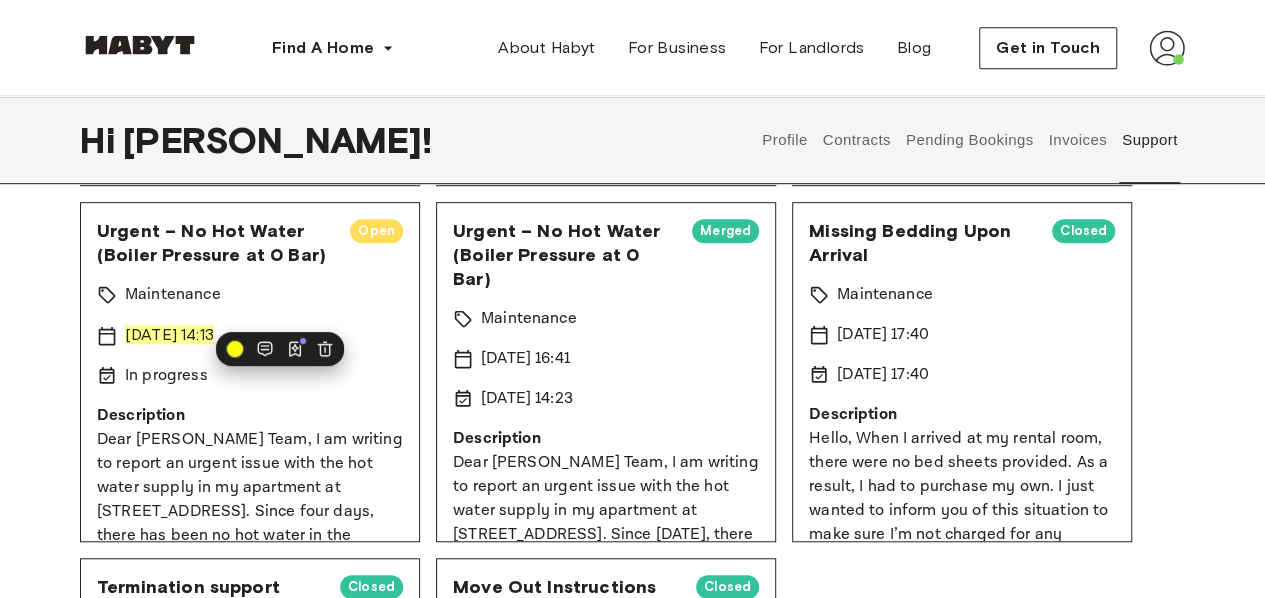 click on "[DATE] 14:13" 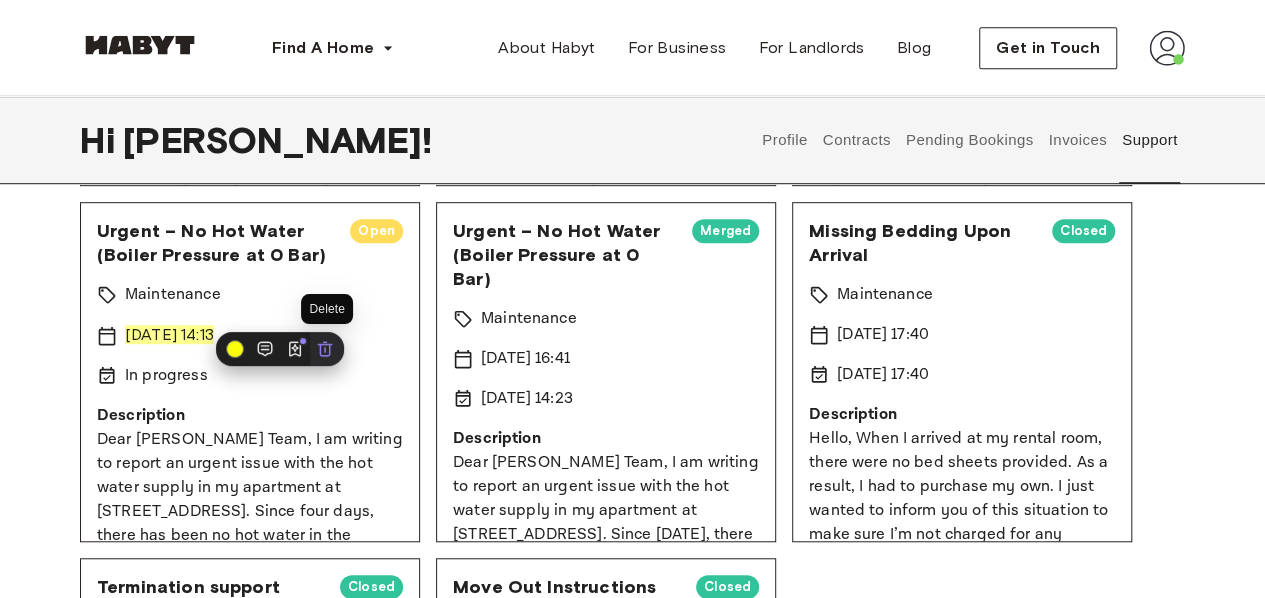 click at bounding box center (327, 349) 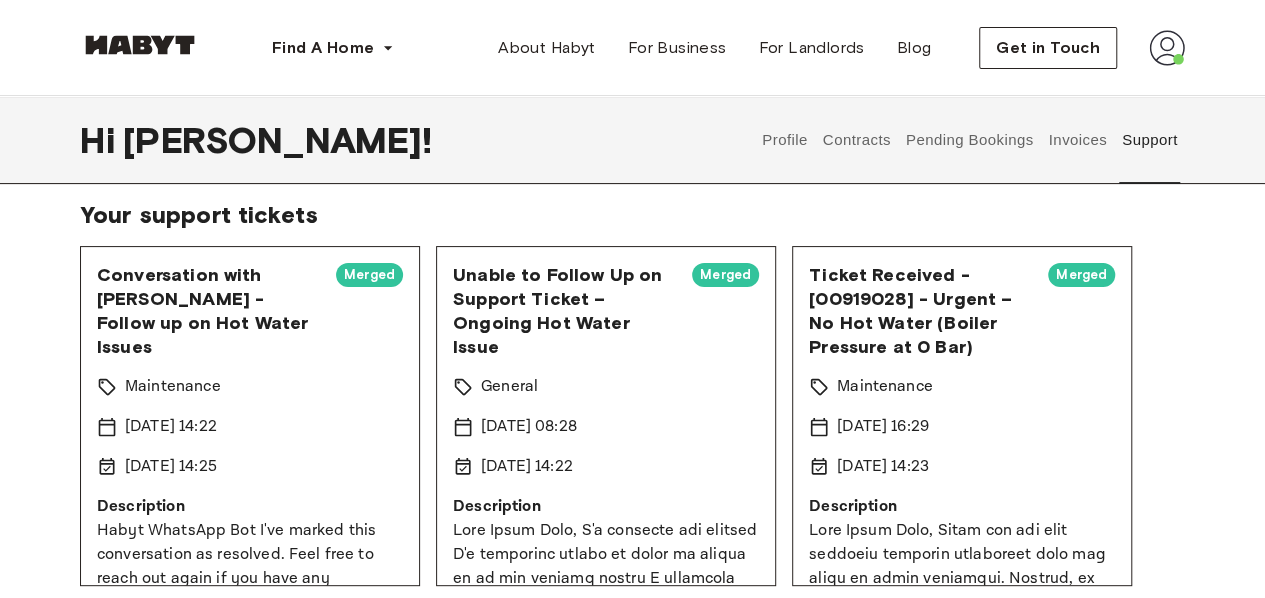 scroll, scrollTop: 100, scrollLeft: 0, axis: vertical 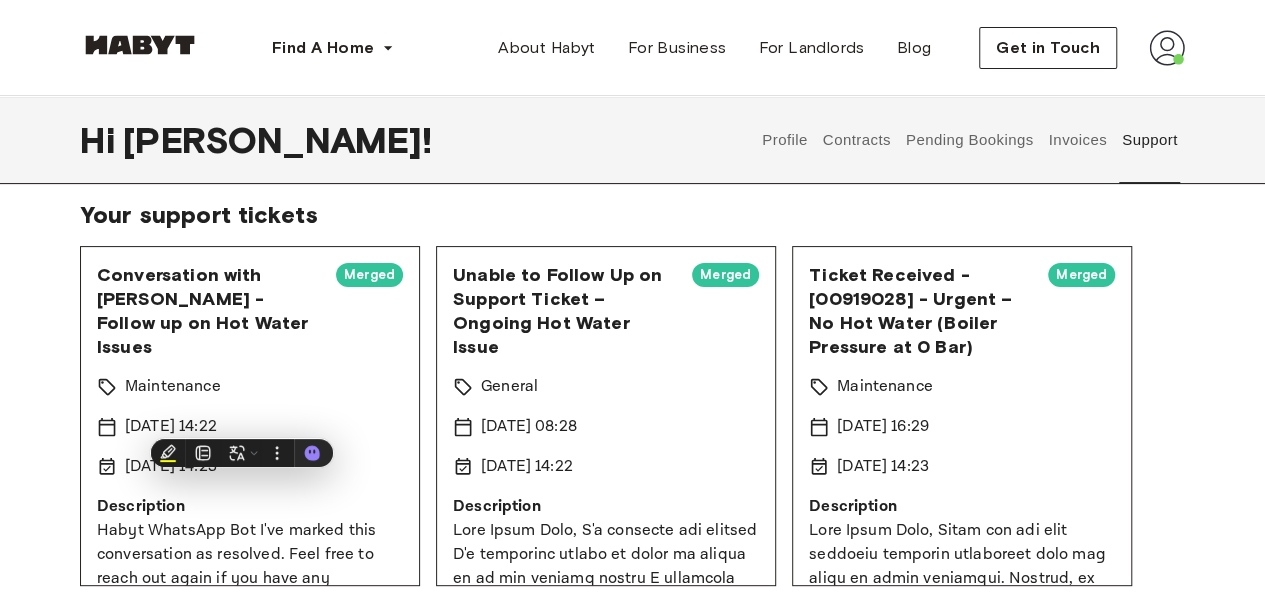click on "Conversation with [PERSON_NAME] - Follow up on Hot Water Issues Merged Maintenance [DATE] 14:22  [DATE] 14:25  Description Habyt WhatsApp Bot                   I've marked this conversation as resolved. Feel free to reach out again if you have any additional questions.           05:19 PM[DATE]                   Bot                   We’d love to hear how your experience was [DATE].  Please take a moment to share your feedback here: [URL][DOMAIN_NAME]   Your input helps us improve our service! ?           05:19 PM[DATE]                                          Take to Team Inbox" at bounding box center (250, 416) 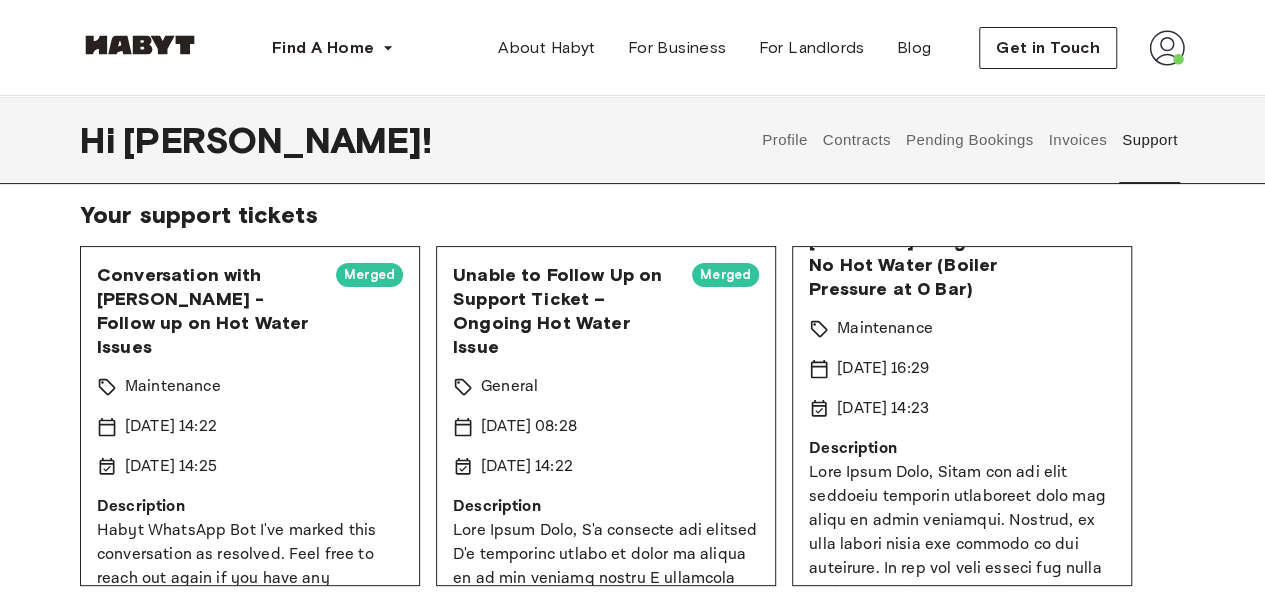 scroll, scrollTop: 100, scrollLeft: 0, axis: vertical 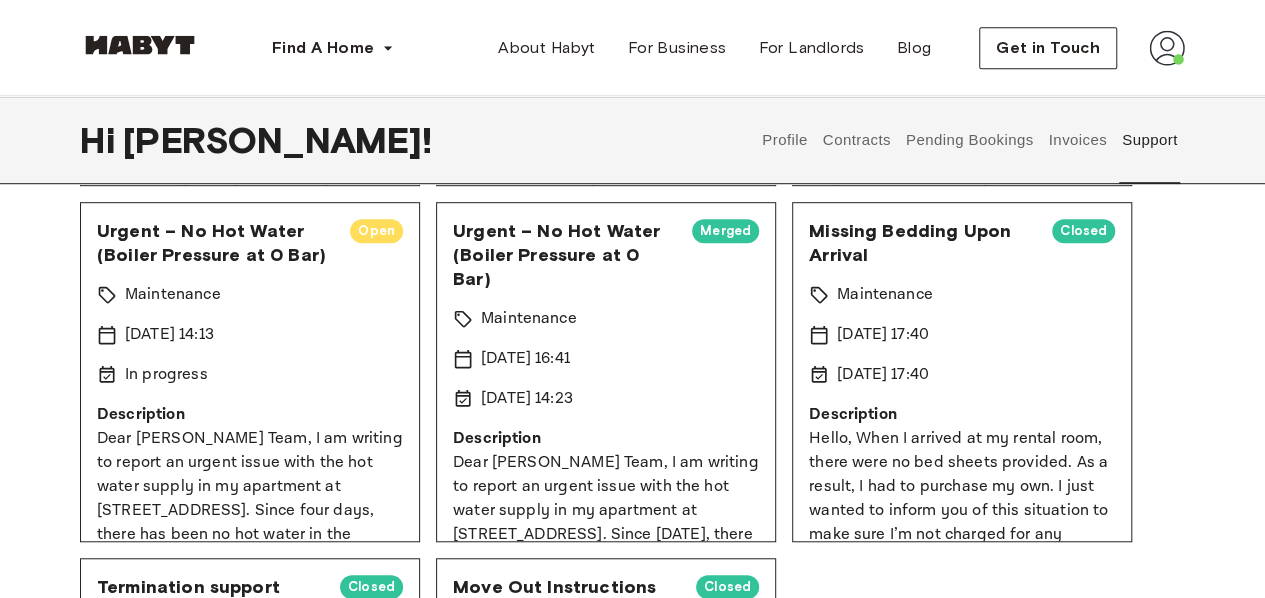 drag, startPoint x: 117, startPoint y: 329, endPoint x: 285, endPoint y: 338, distance: 168.2409 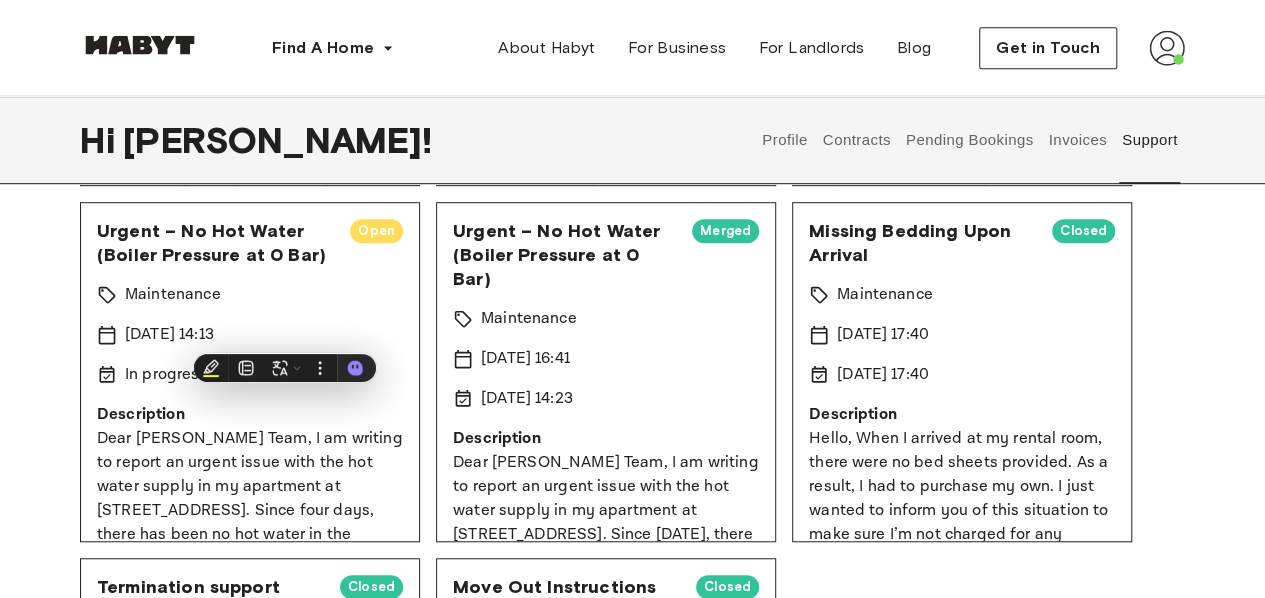 click on "Urgent – No Hot Water (Boiler Pressure at 0 Bar) Open Maintenance [DATE] 14:13   In progress Description Dear Habyt Team,
I am writing to report an urgent issue with the hot water supply in my apartment at [STREET_ADDRESS].
Since four days, there has been no hot water in the apartment. Upon checking, we noticed that the boiler pressure is at 0 bar, which is likely the cause of the problem.
As stated in the rental contract (§11), we are reporting the issue immediately. Please arrange for maintenance to fix the boiler as soon as possible, as we are currently unable to shower or use hot water for daily needs. We have already created a ticket but you didn't responded and it is urgent.
Let me know if you need any further information from our side.
Thank you for your support.
Best regards" at bounding box center (250, 372) 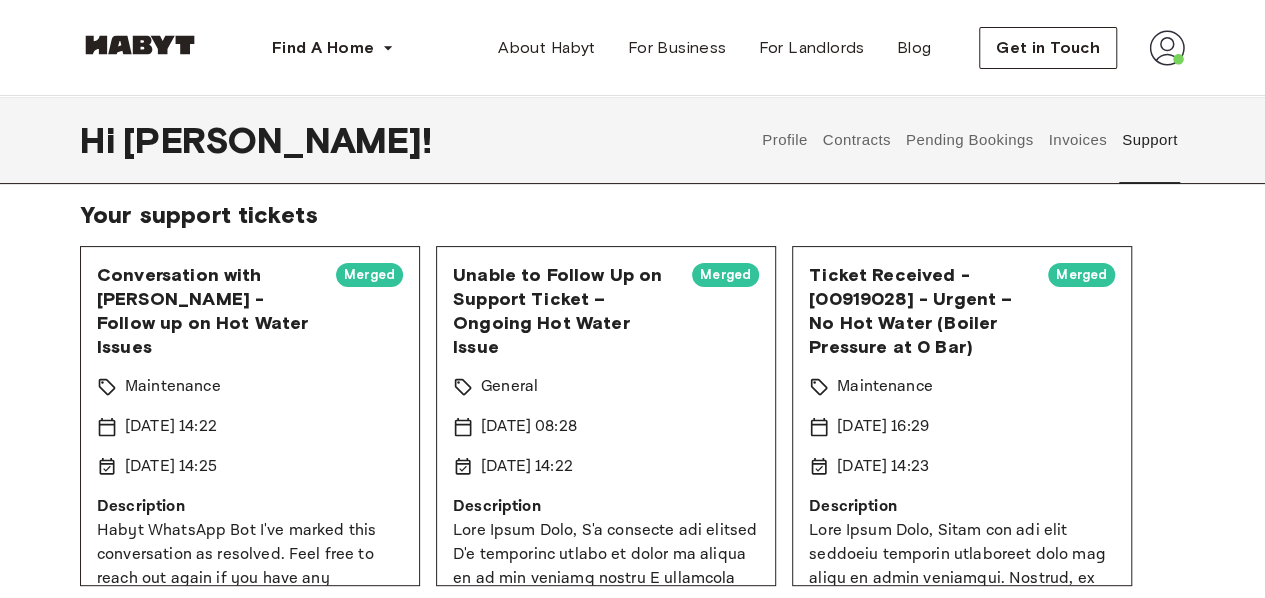 scroll, scrollTop: 0, scrollLeft: 0, axis: both 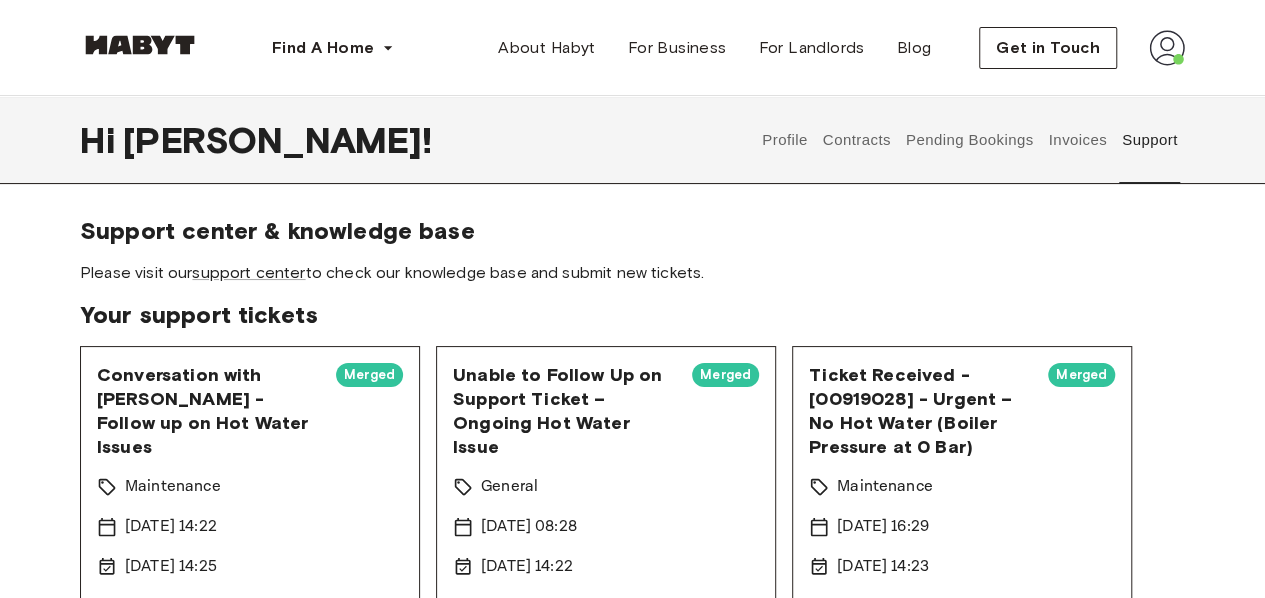 click on "Please visit our  support center  to check our knowledge base and submit new tickets." at bounding box center (632, 273) 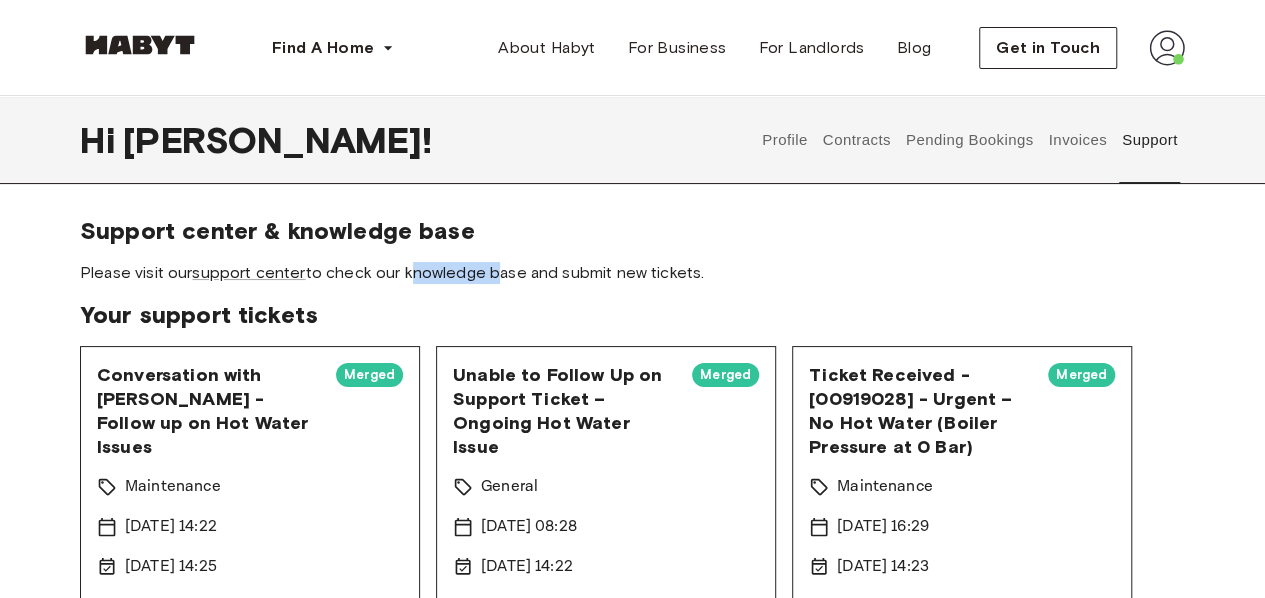 click on "Please visit our  support center  to check our knowledge base and submit new tickets." at bounding box center [632, 273] 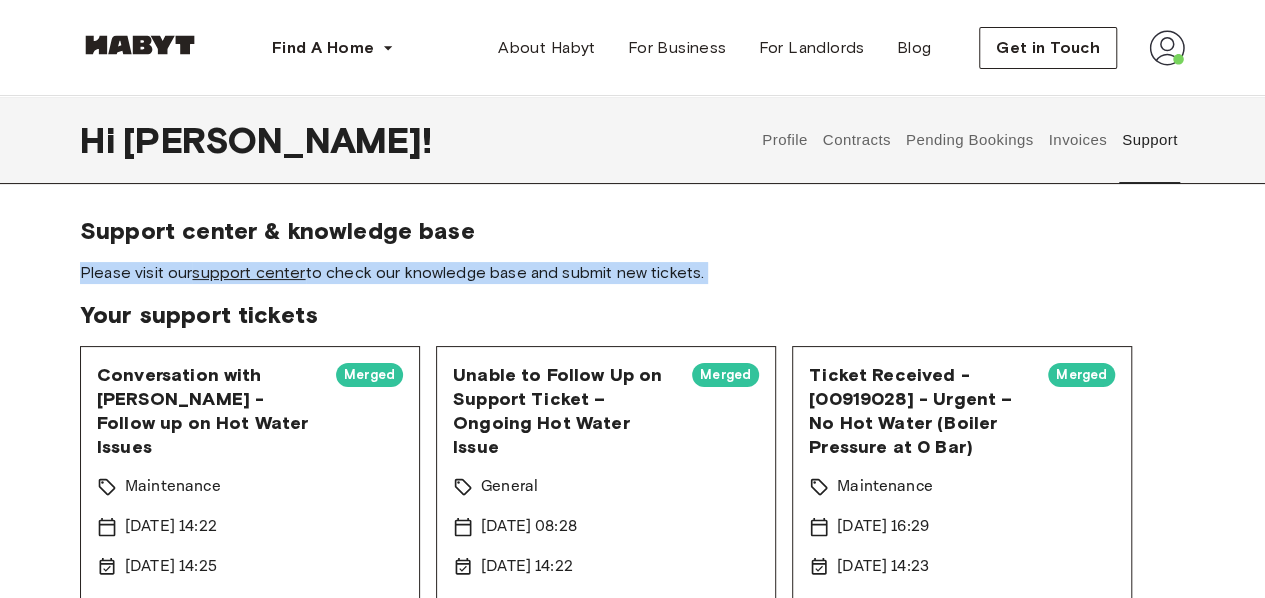 click on "Please visit our  support center  to check our knowledge base and submit new tickets." at bounding box center (632, 273) 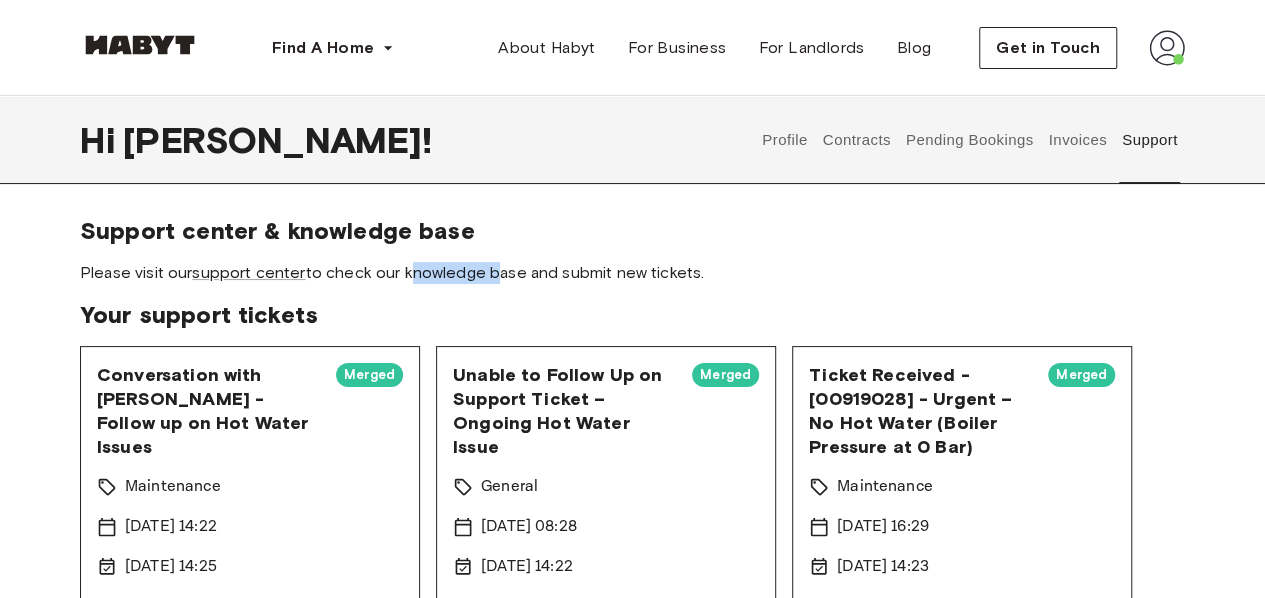 click on "Support center & knowledge base Please visit our  support center  to check our knowledge base and submit new tickets." at bounding box center (632, 250) 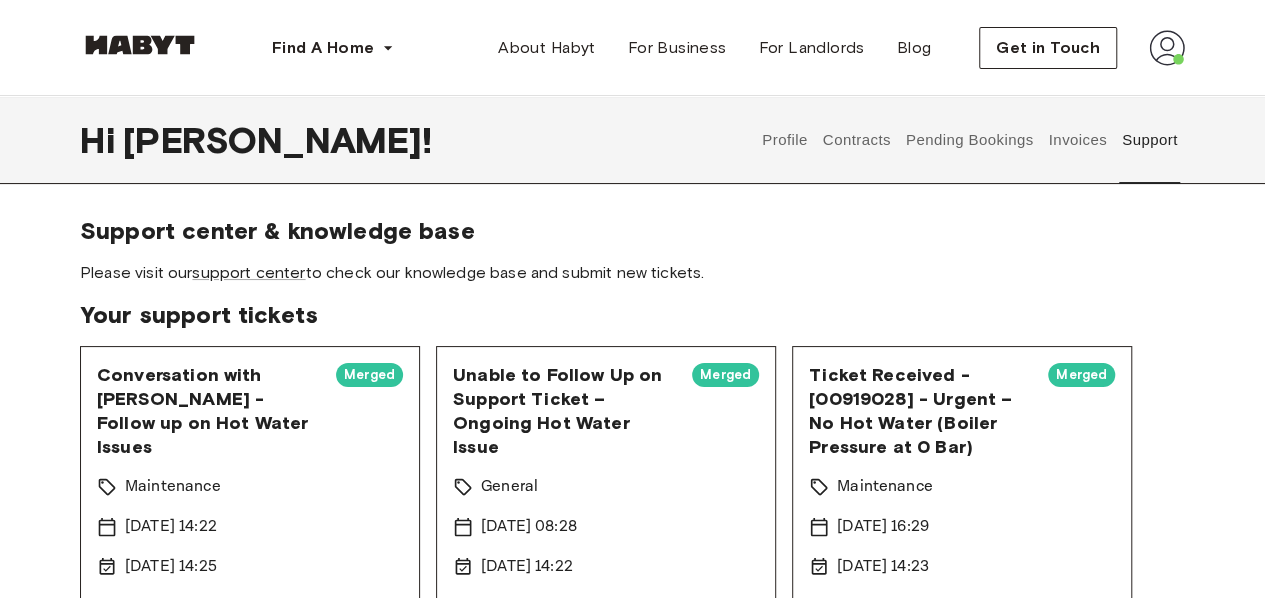 click on "Hi   [PERSON_NAME] ! Profile Contracts Pending Bookings Invoices Support Support center & knowledge base Please visit our  support center  to check our knowledge base and submit new tickets. Your support tickets Conversation with [PERSON_NAME] - Follow up on Hot Water Issues Merged Maintenance [DATE] 14:22  [DATE] 14:25  Description Habyt WhatsApp Bot                   I've marked this conversation as resolved. Feel free to reach out again if you have any additional questions.           05:19 PM[DATE]                   Bot                   We’d love to hear how your experience was [DATE].  Please take a moment to share your feedback here: [URL][DOMAIN_NAME]   Your input helps us improve our service! ?           05:19 PM[DATE]                                          Take to Team Inbox Unable to Follow Up on Support Ticket – Ongoing Hot Water Issue Merged General [DATE] 08:28  [DATE] 14:22  Description Merged Maintenance [DATE] 16:29  [DATE] 14:23  Description" at bounding box center [632, 747] 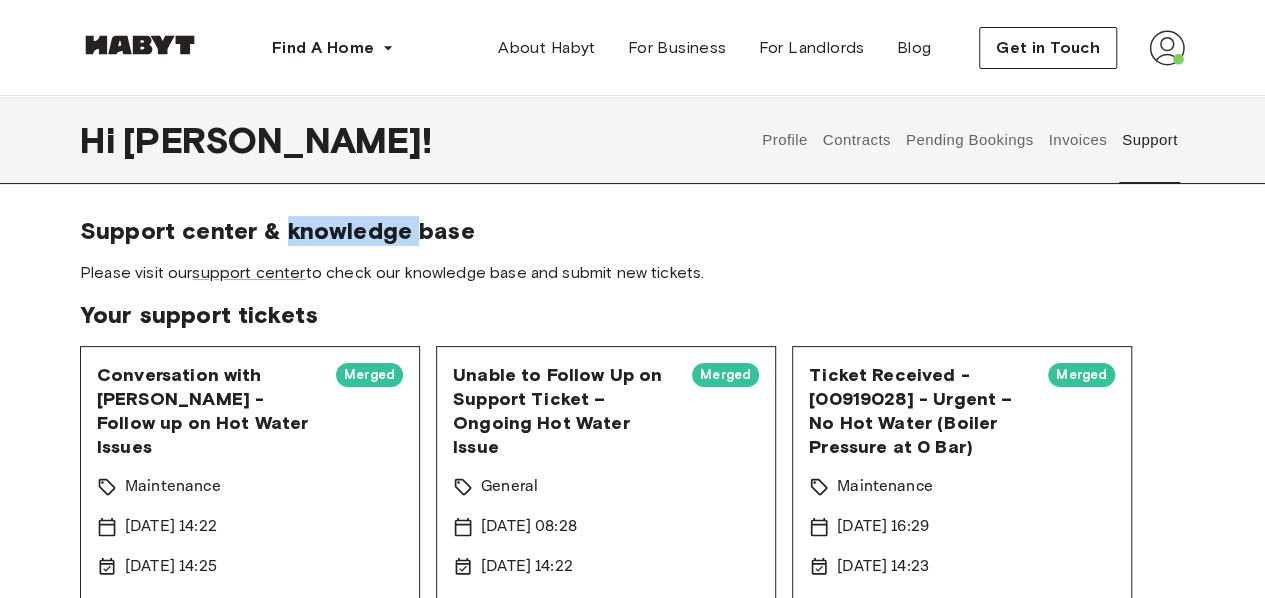 click on "Hi   [PERSON_NAME] ! Profile Contracts Pending Bookings Invoices Support Support center & knowledge base Please visit our  support center  to check our knowledge base and submit new tickets. Your support tickets Conversation with [PERSON_NAME] - Follow up on Hot Water Issues Merged Maintenance [DATE] 14:22  [DATE] 14:25  Description Habyt WhatsApp Bot                   I've marked this conversation as resolved. Feel free to reach out again if you have any additional questions.           05:19 PM[DATE]                   Bot                   We’d love to hear how your experience was [DATE].  Please take a moment to share your feedback here: [URL][DOMAIN_NAME]   Your input helps us improve our service! ?           05:19 PM[DATE]                                          Take to Team Inbox Unable to Follow Up on Support Ticket – Ongoing Hot Water Issue Merged General [DATE] 08:28  [DATE] 14:22  Description Merged Maintenance [DATE] 16:29  [DATE] 14:23  Description" at bounding box center [632, 747] 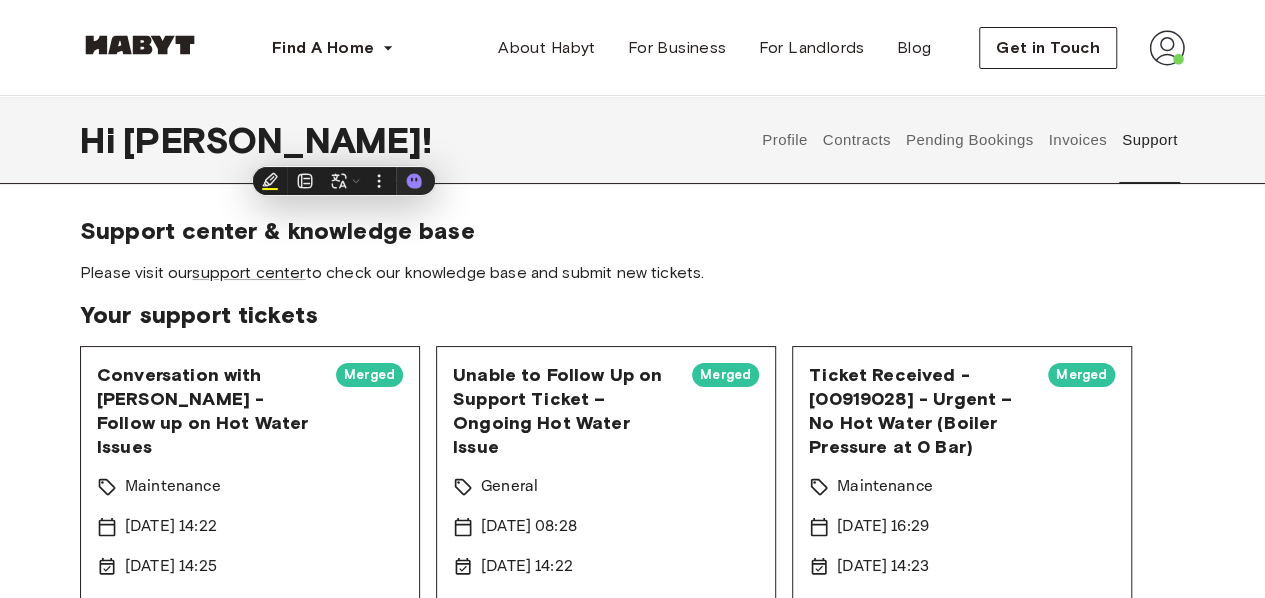 click on "Hi   [PERSON_NAME] ! Profile Contracts Pending Bookings Invoices Support" at bounding box center (632, 140) 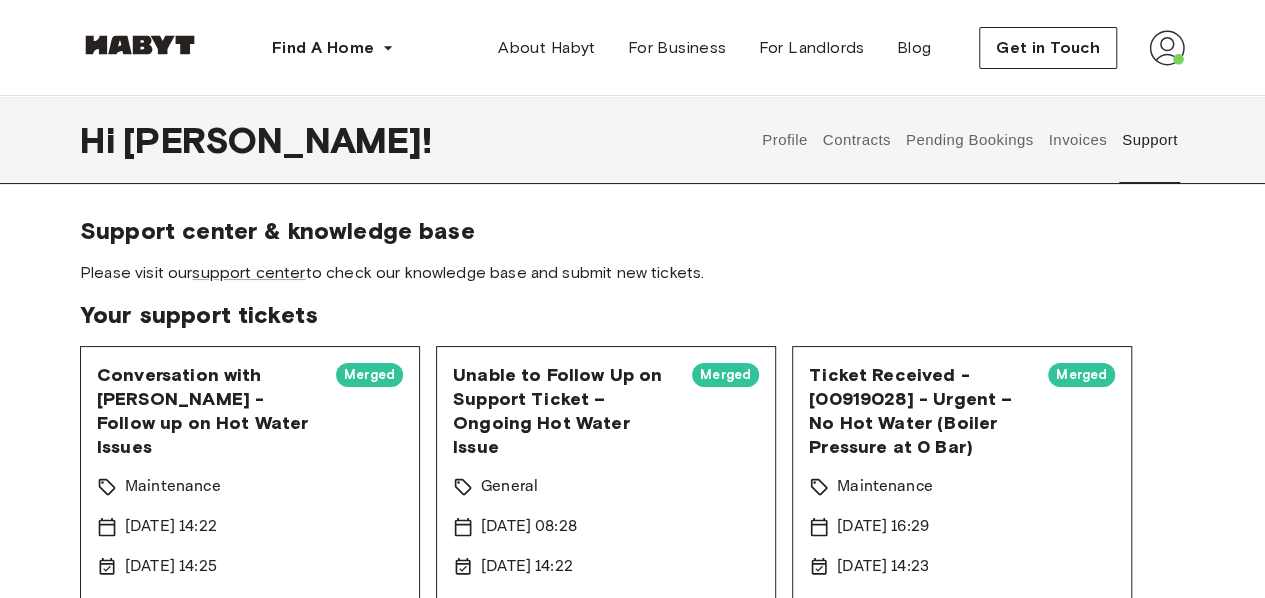 click on "Hi   [PERSON_NAME] ! Profile Contracts Pending Bookings Invoices Support" at bounding box center [632, 140] 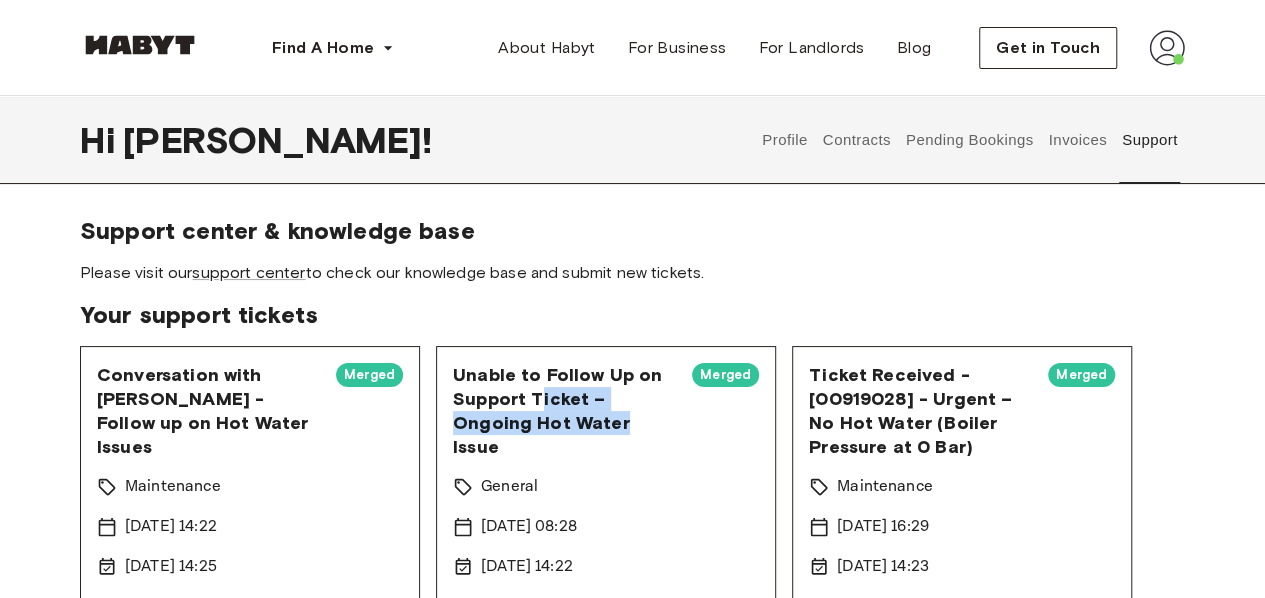 drag, startPoint x: 543, startPoint y: 393, endPoint x: 632, endPoint y: 431, distance: 96.77293 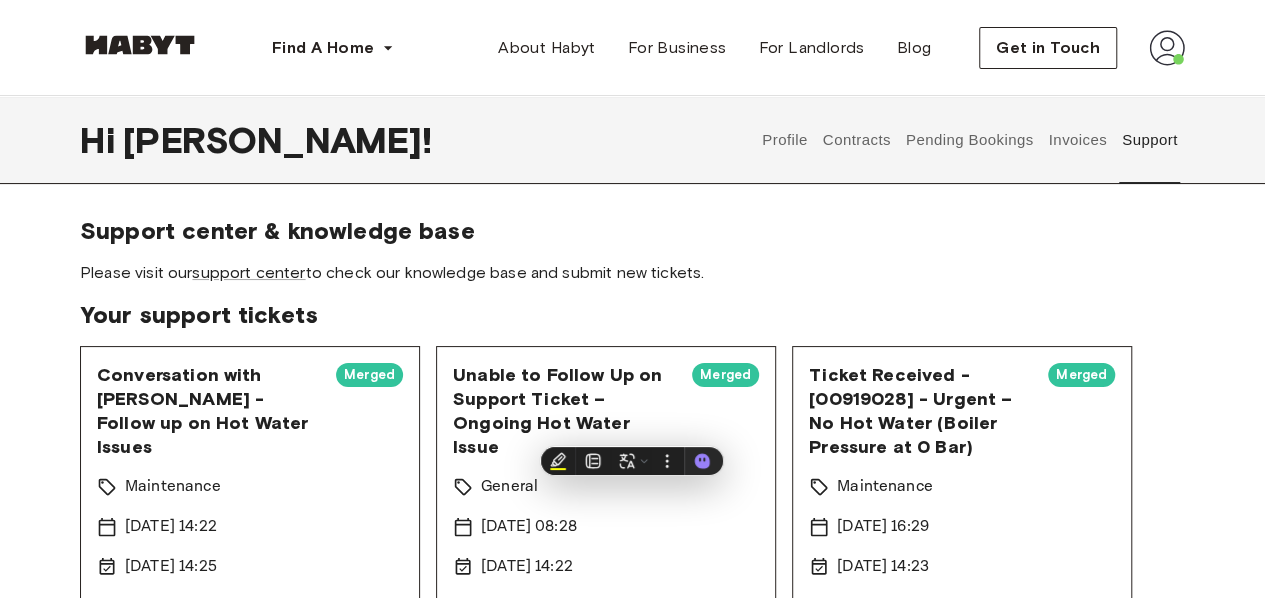 click on "Unable to Follow Up on Support Ticket – Ongoing Hot Water Issue" at bounding box center (564, 411) 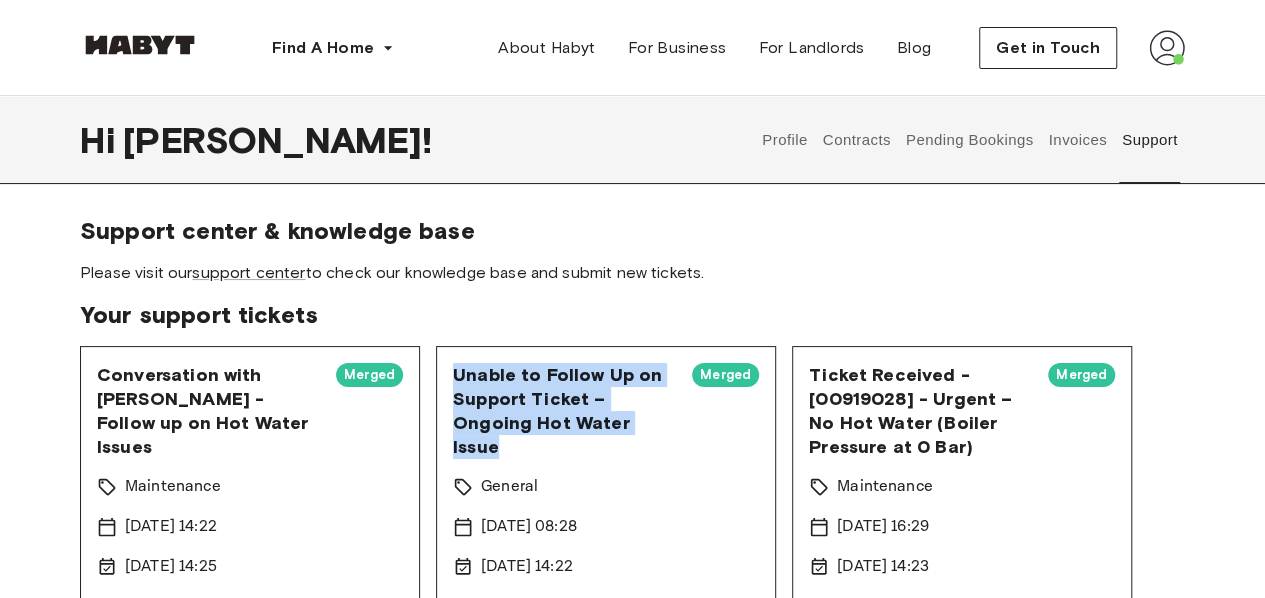 drag, startPoint x: 436, startPoint y: 371, endPoint x: 617, endPoint y: 437, distance: 192.65773 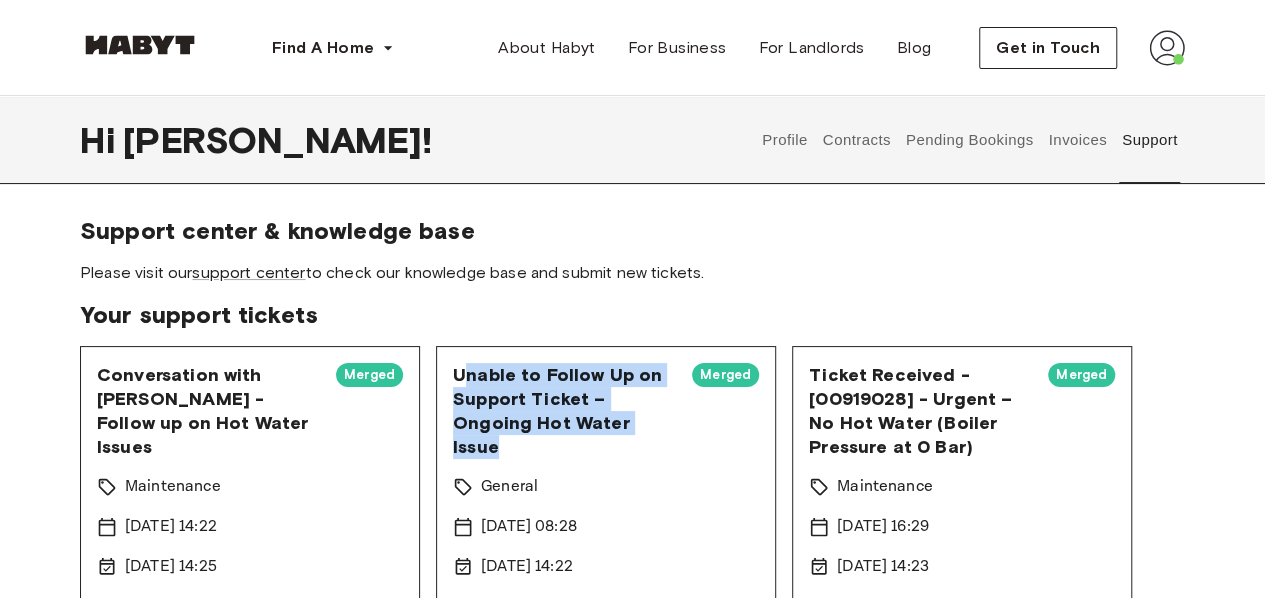 drag, startPoint x: 496, startPoint y: 443, endPoint x: 455, endPoint y: 369, distance: 84.59905 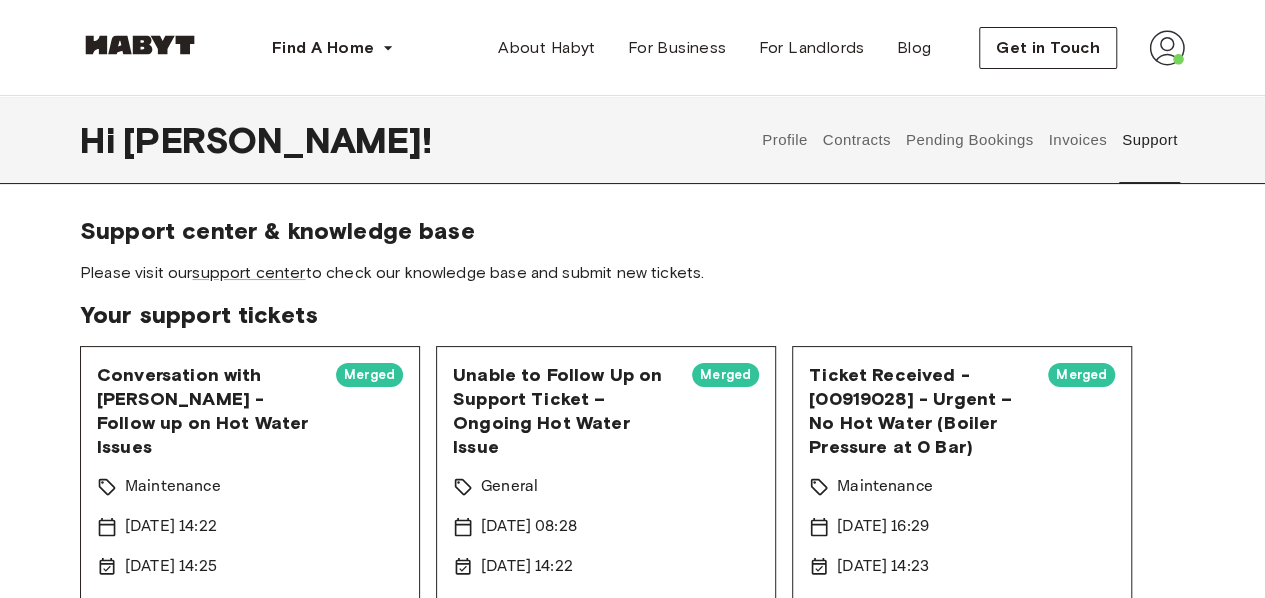 click on "Unable to Follow Up on Support Ticket – Ongoing Hot Water Issue" at bounding box center [564, 411] 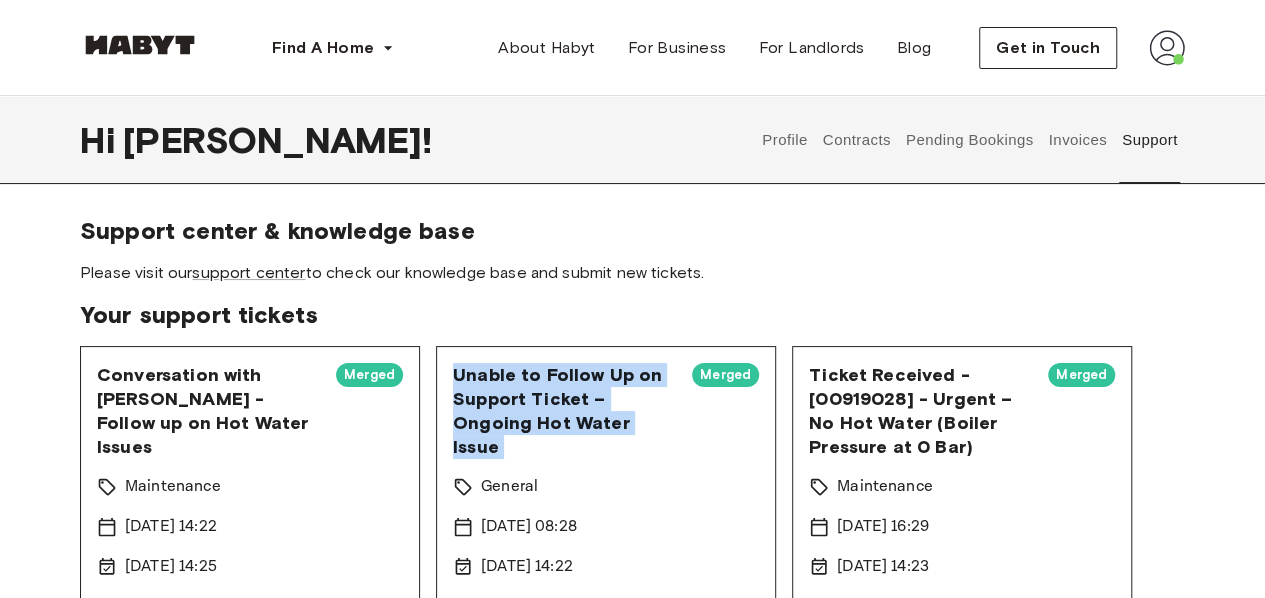drag, startPoint x: 453, startPoint y: 369, endPoint x: 530, endPoint y: 437, distance: 102.7278 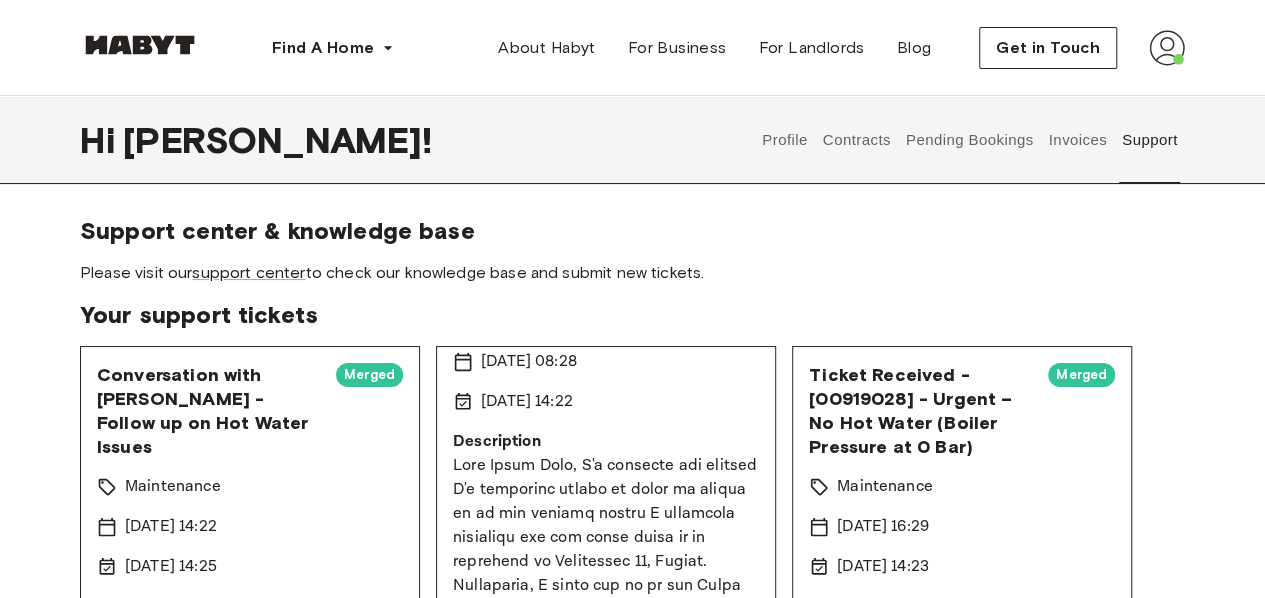 scroll, scrollTop: 0, scrollLeft: 0, axis: both 